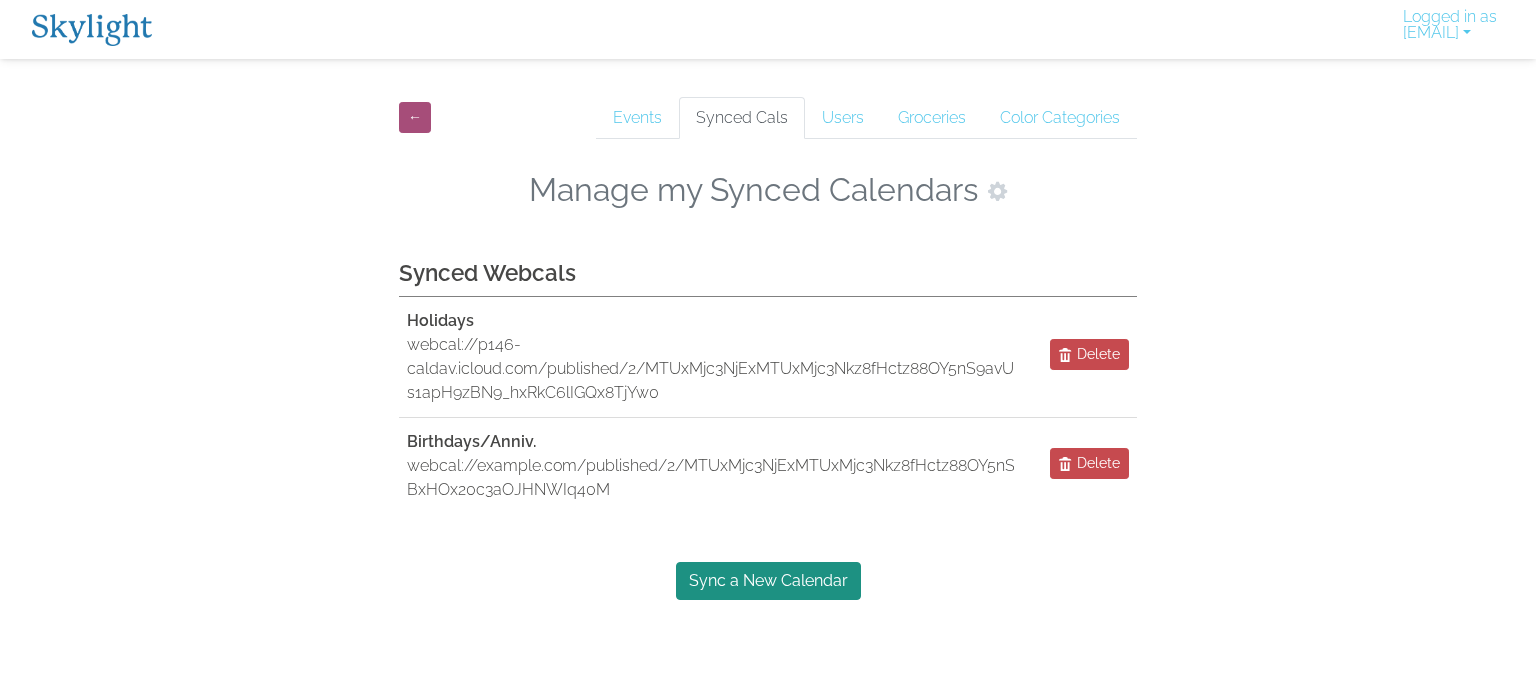 scroll, scrollTop: 0, scrollLeft: 0, axis: both 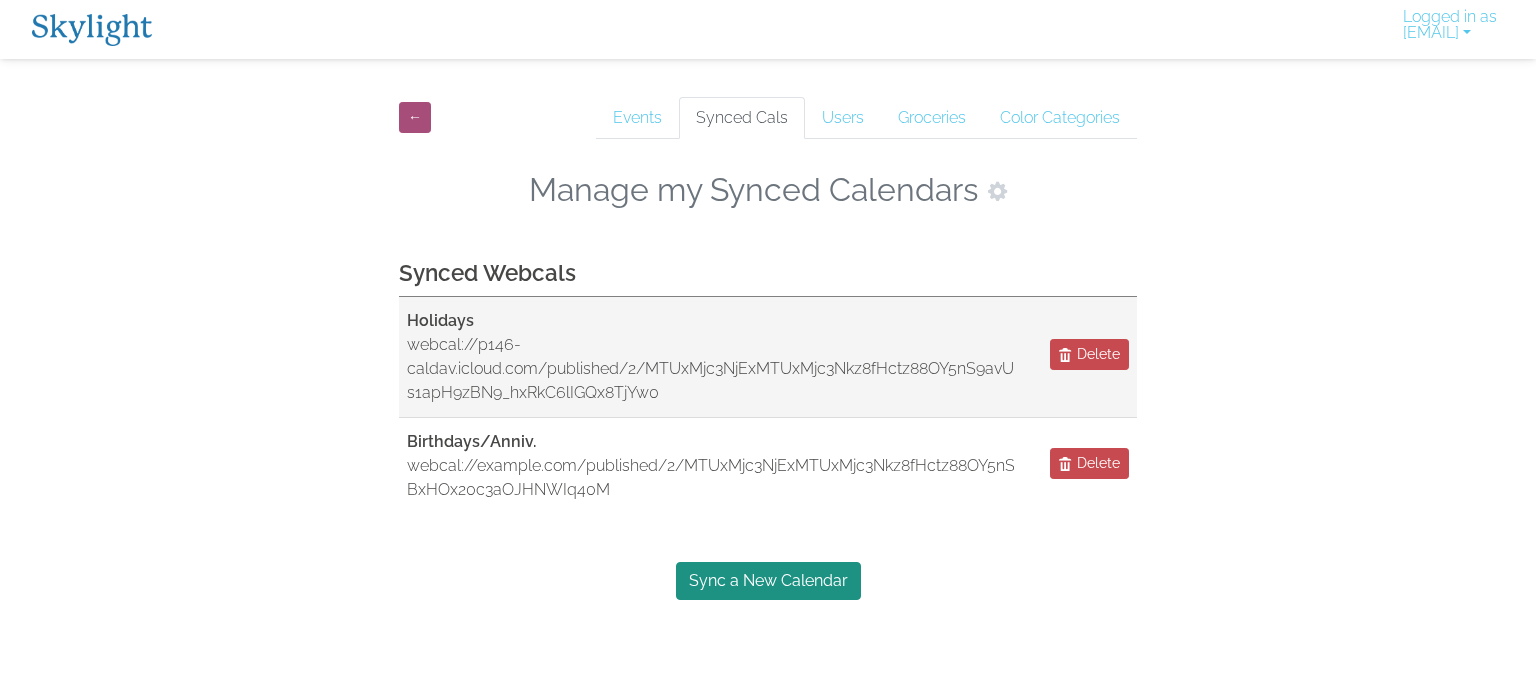 click on "Holidays webcal://example.com/published/2/MTUxMjc3NjExMTUxMjc3Nkz8fHctz88OY5nS9avUEw9ZOZD4qVO9sCqrXKFufj9oteLTIgo7N21R8a-s1apH9zBN9_hxRkC6lIGQx8TjYw0  Delete" at bounding box center [768, 357] 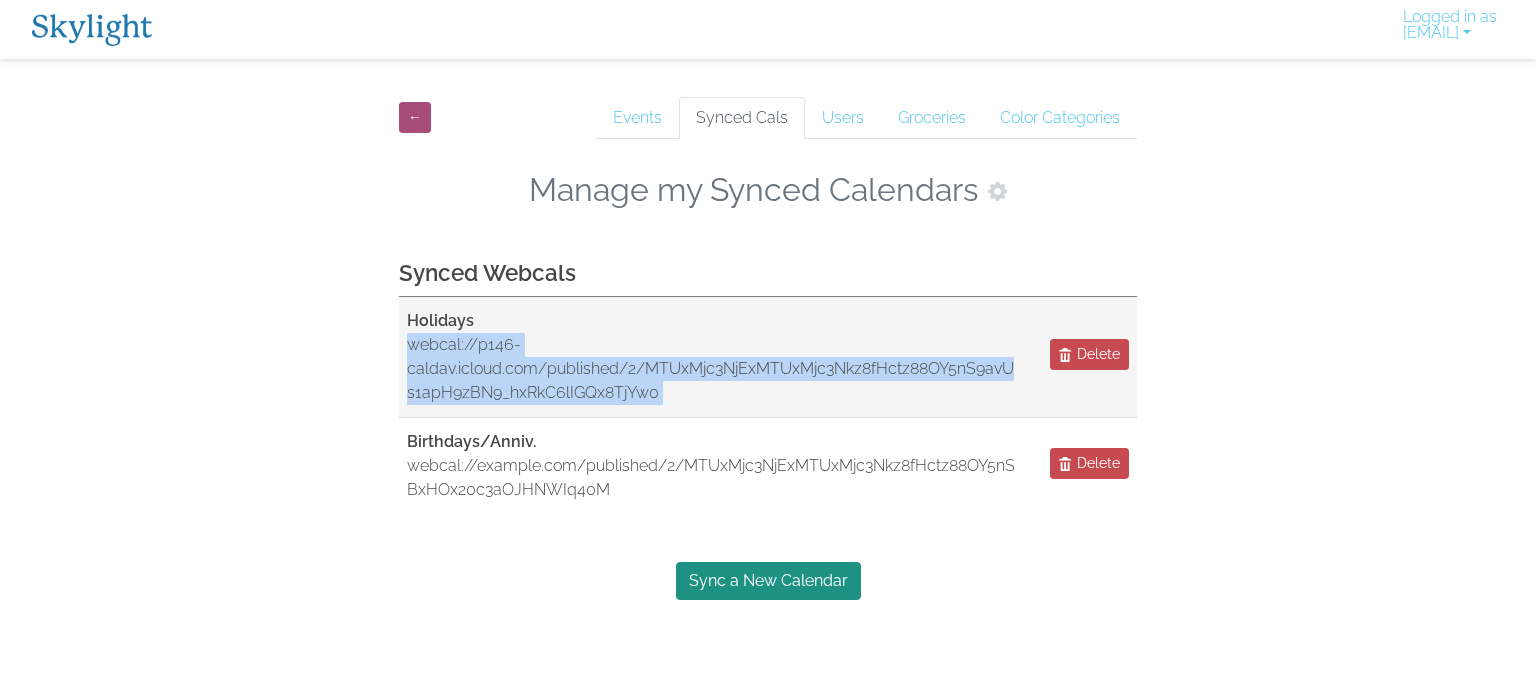 click on "Holidays webcal://p146-caldav.icloud.com/published/2/MTUxMjc3NjExMTUxMjc3Nkz8fHctz88OY5nS9avUEw9ZOZD4qVO9sCqrXKFufj9oteLTIgo7N21R8a-s1apH9zBN9_hxRkC6lIGQx8TjYw0  Delete" at bounding box center (768, 357) 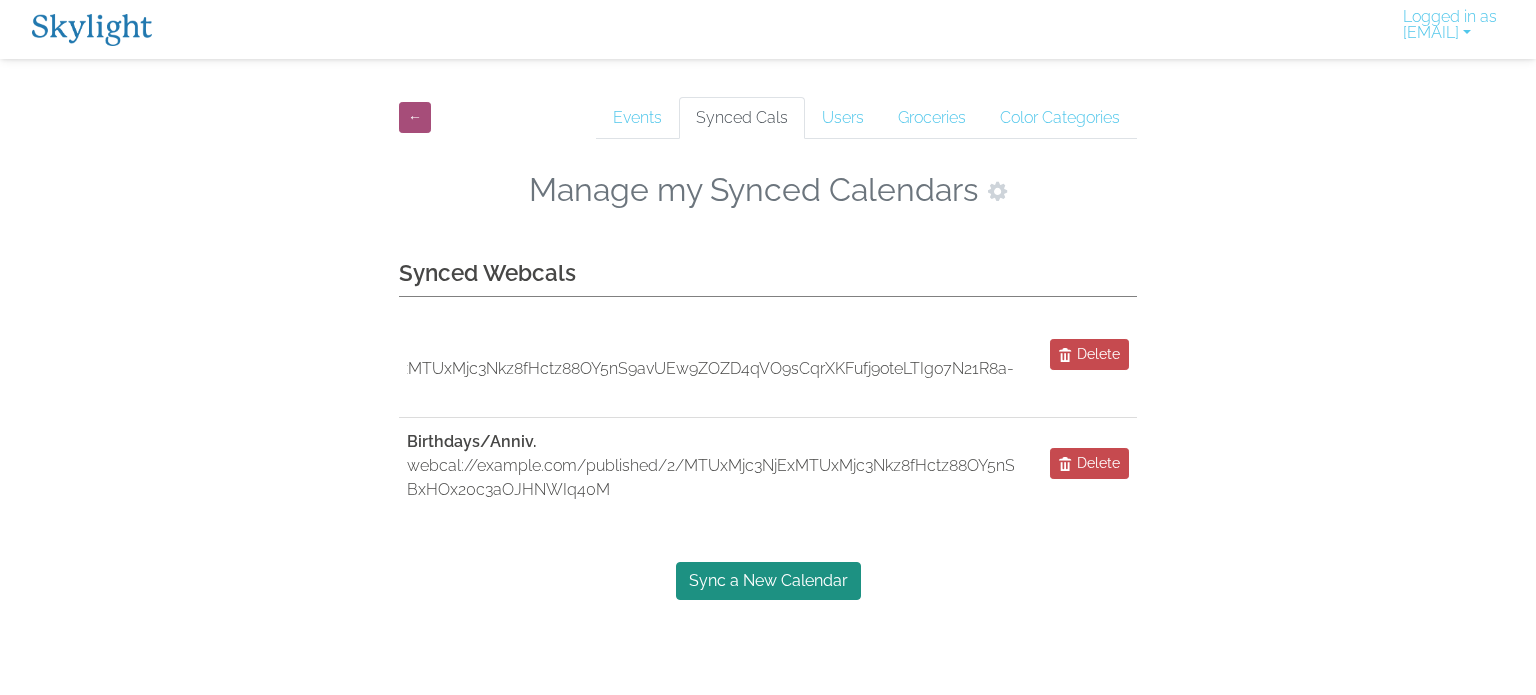 click on "← Events Synced Cals Users Groceries Color Categories Manage my Synced Calendars Synced Webcals Holidays webcal://p146-caldav.icloud.com/published/2/MTUxMjc3NjExMTUxMjc3Nkz8fHctz88OY5nS9avUEw9ZOZD4qVO9sCqrXKFufj9oteLTIgo7N21R8a-s1apH9zBN9_hxRkC6lIGQx8TjYw0  Delete Birthdays/Anniv. webcal://p146-caldav.icloud.com/published/2/MTUxMjc3NjExMTUxMjc3Nkz8fHctz88OY5nS9avUEw8cUAhhsFf3hWwufTaG0xhwiz0ubZ8VVRrXOHFWuxP9tx-BxHOx20c3aOJHNWIq40M  Delete Sync a New Calendar" at bounding box center (768, 344) 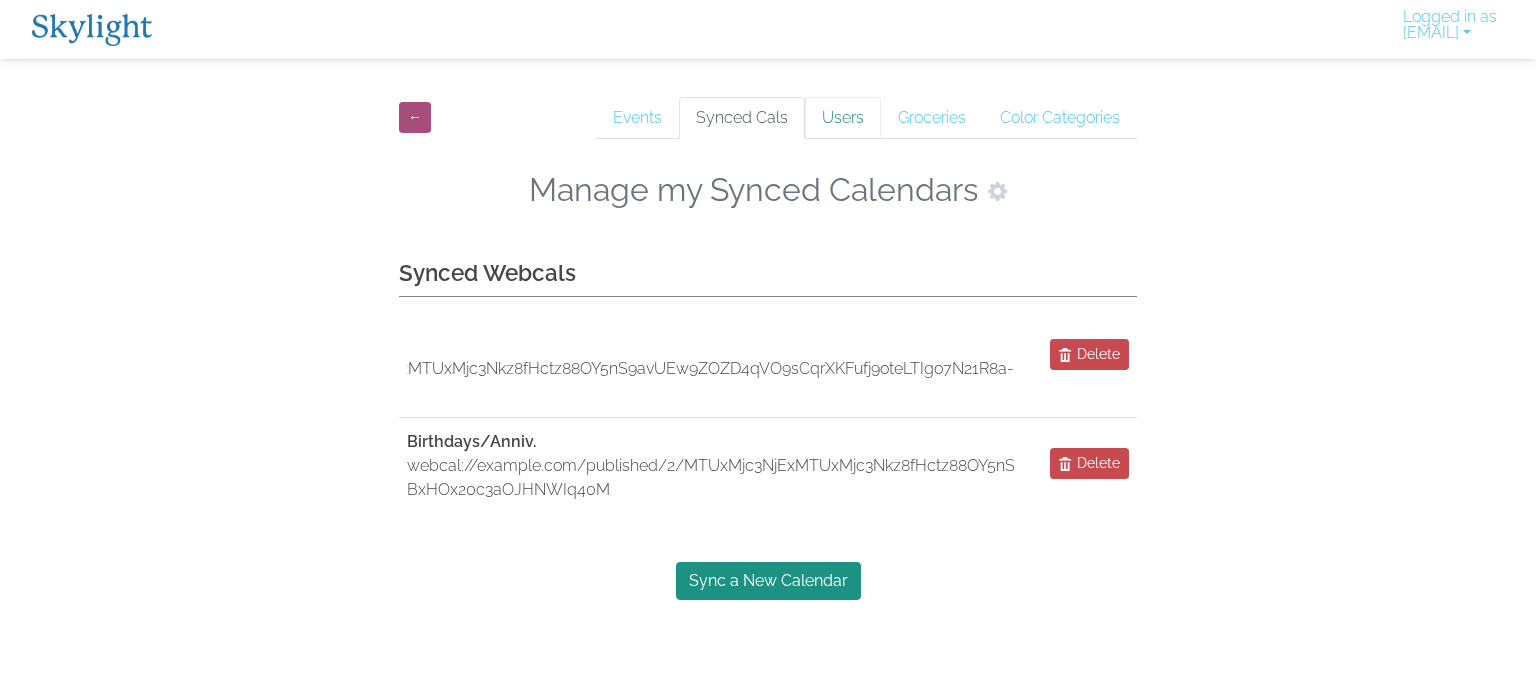 click on "Users" at bounding box center [843, 118] 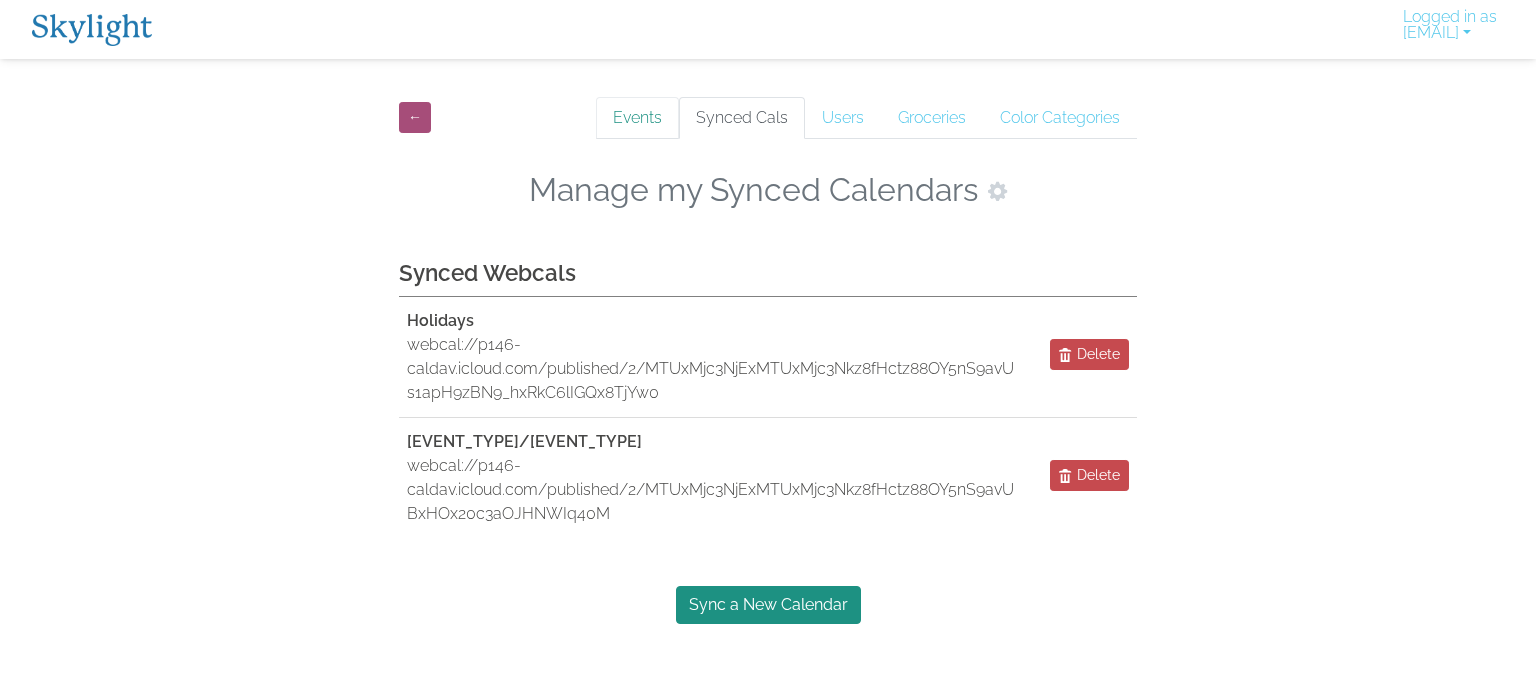 scroll, scrollTop: 0, scrollLeft: 0, axis: both 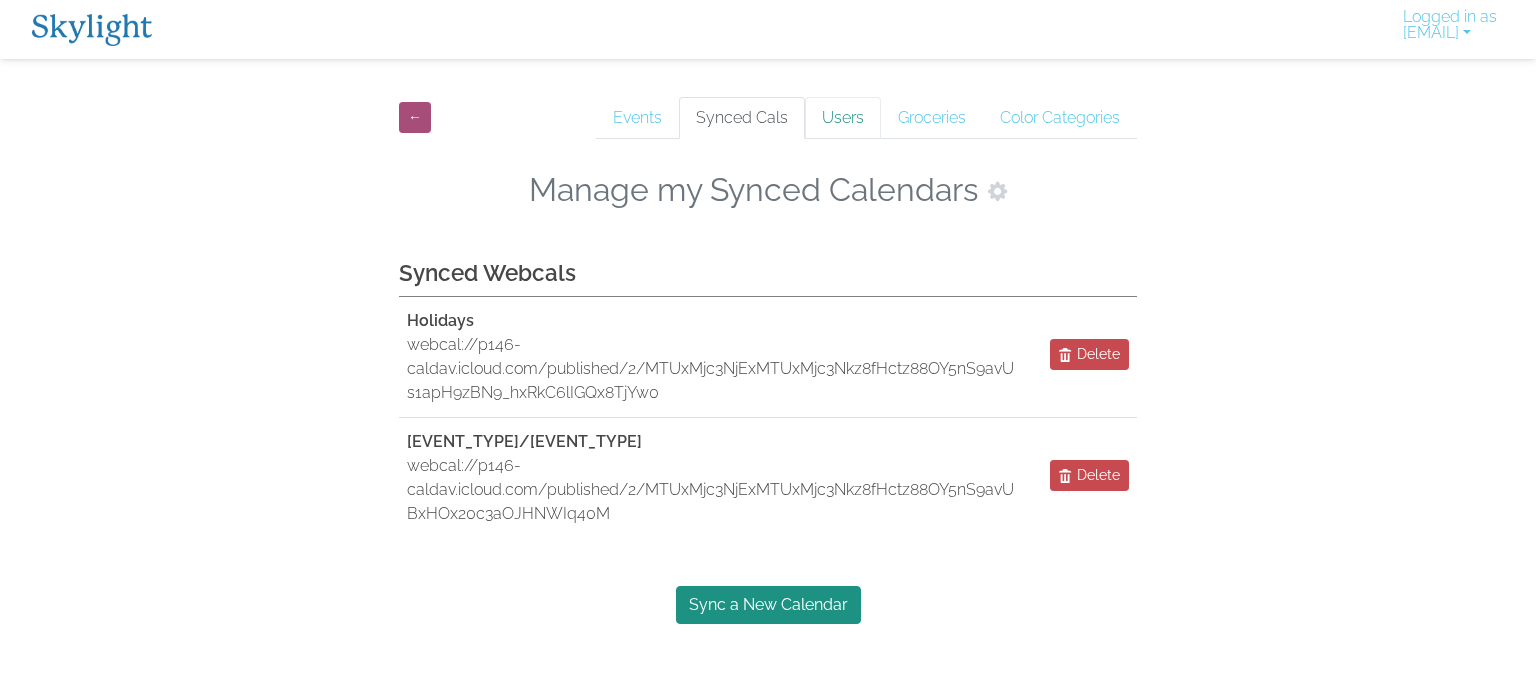click on "Users" at bounding box center (843, 118) 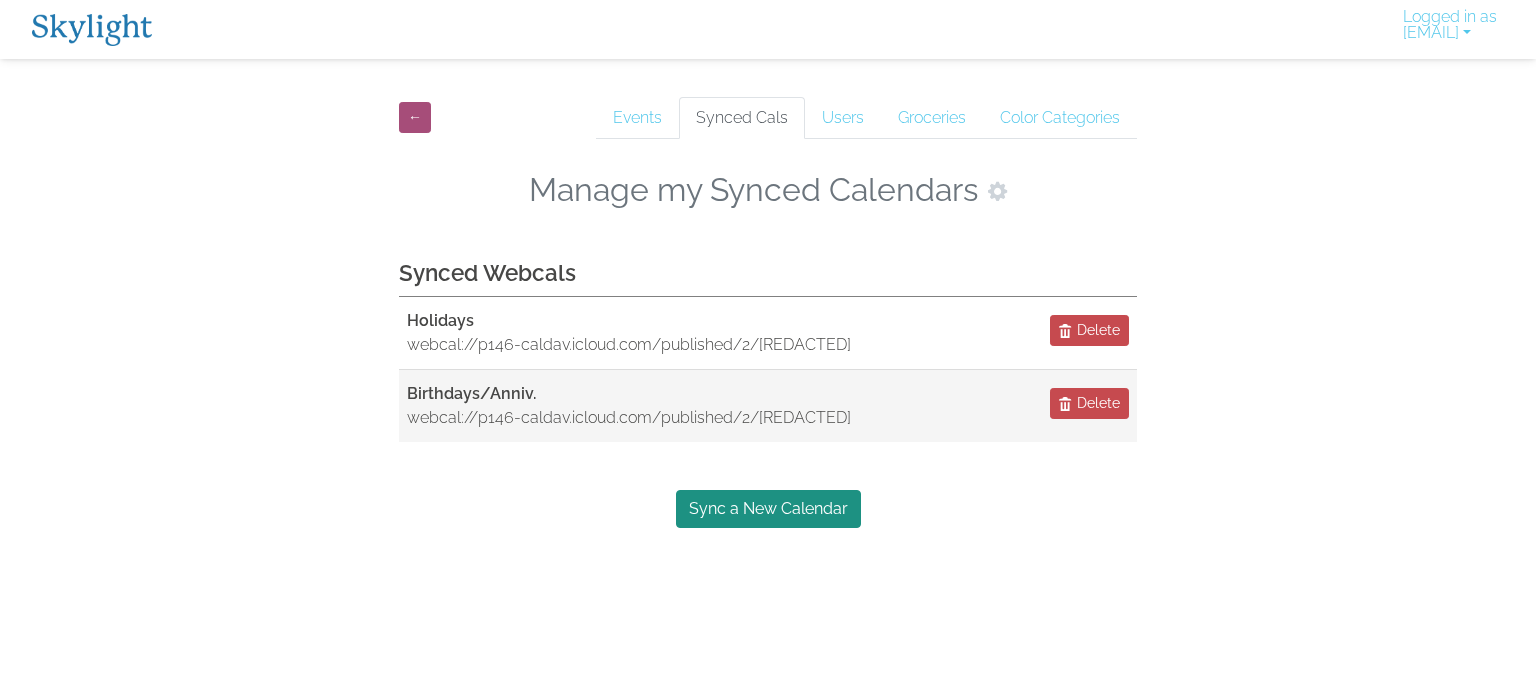 scroll, scrollTop: 0, scrollLeft: 0, axis: both 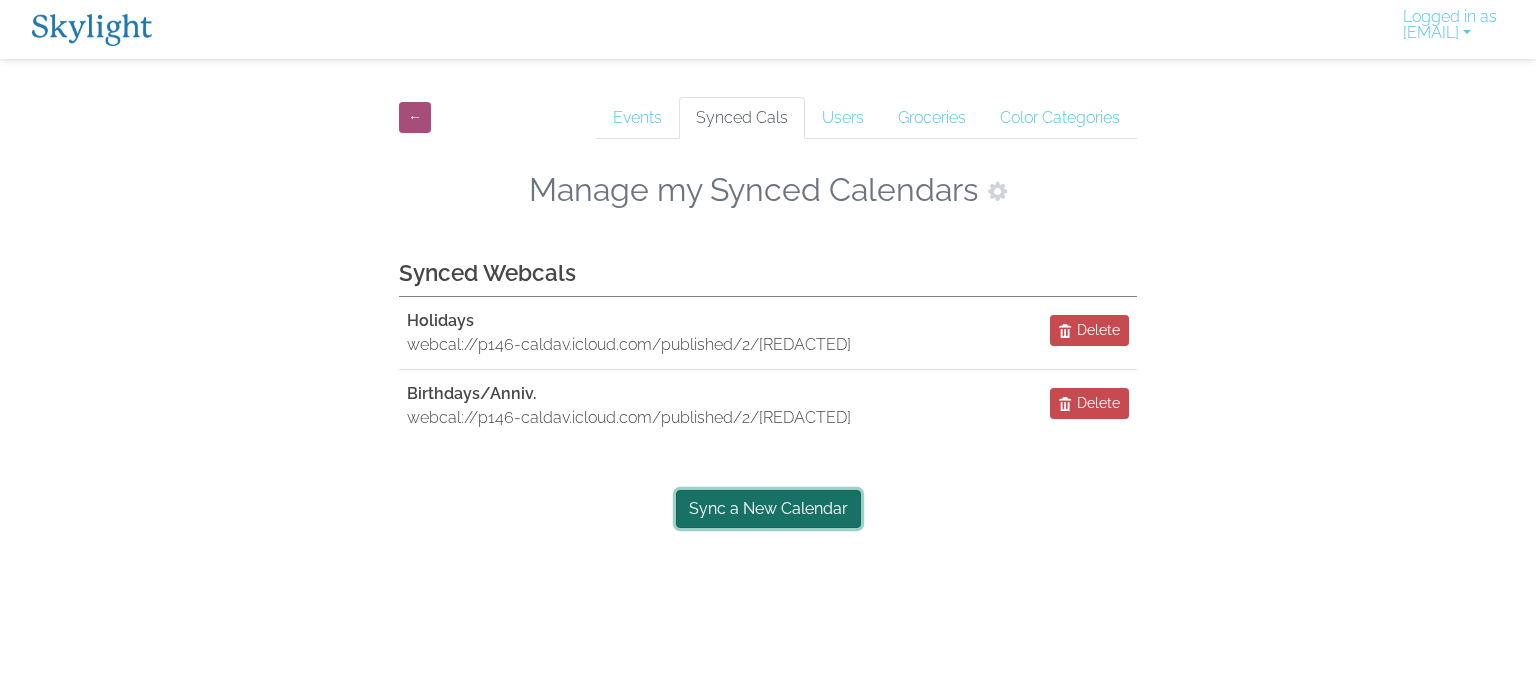 click on "Sync a New Calendar" at bounding box center (768, 509) 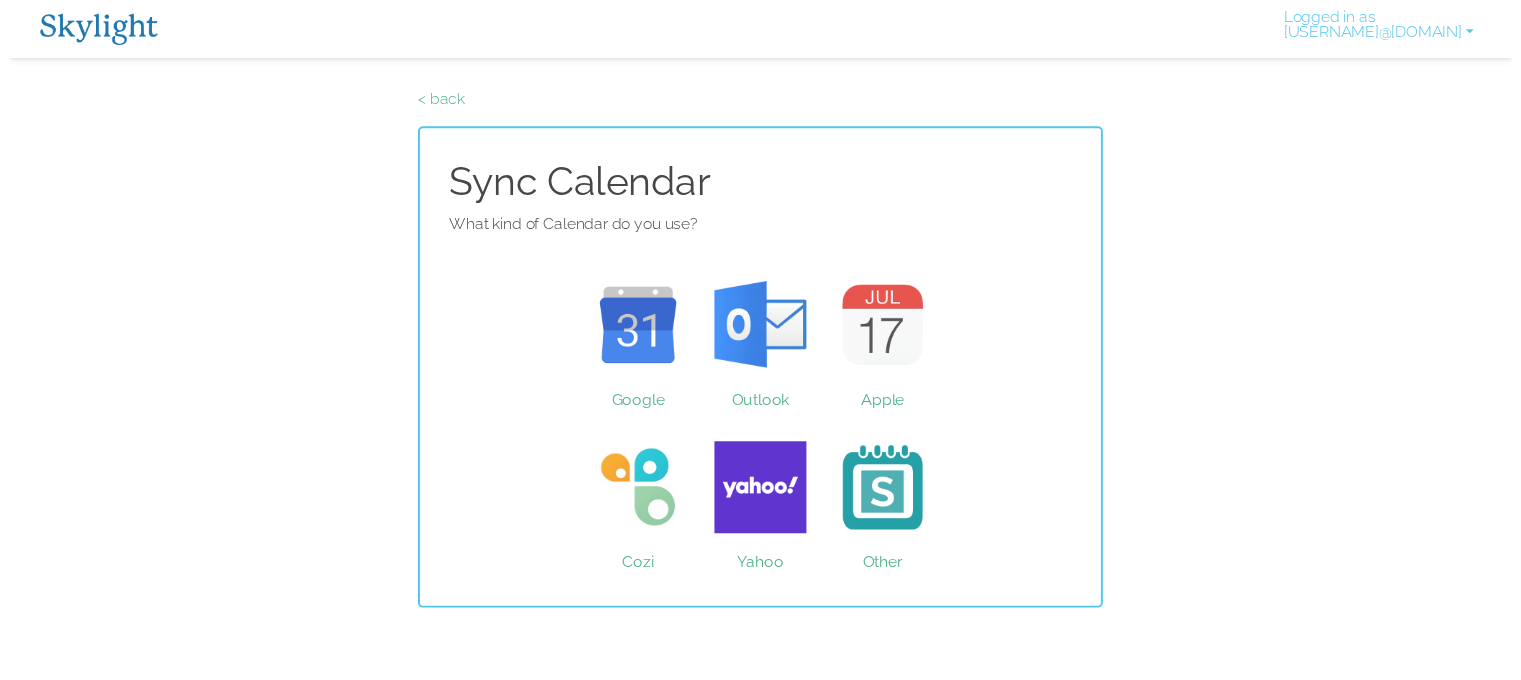scroll, scrollTop: 0, scrollLeft: 0, axis: both 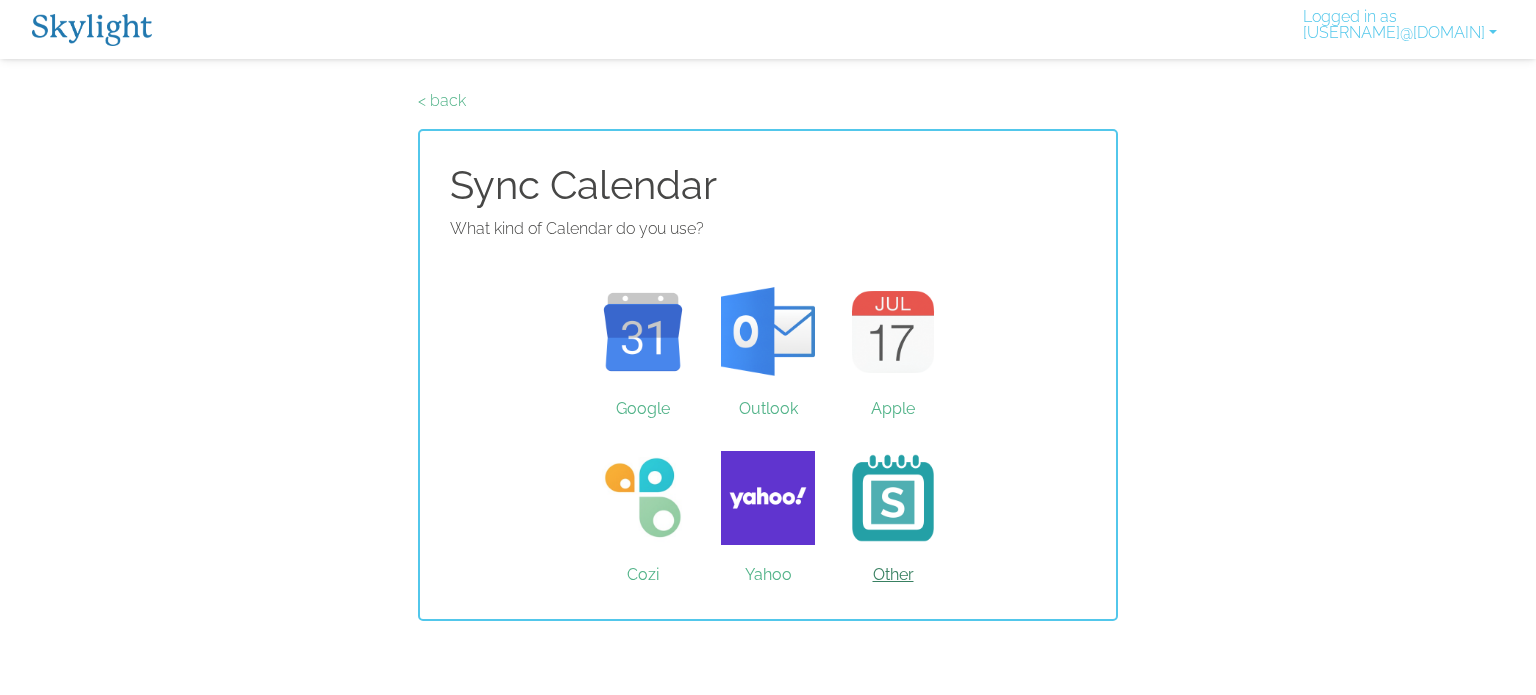 click on "Other" at bounding box center [893, 498] 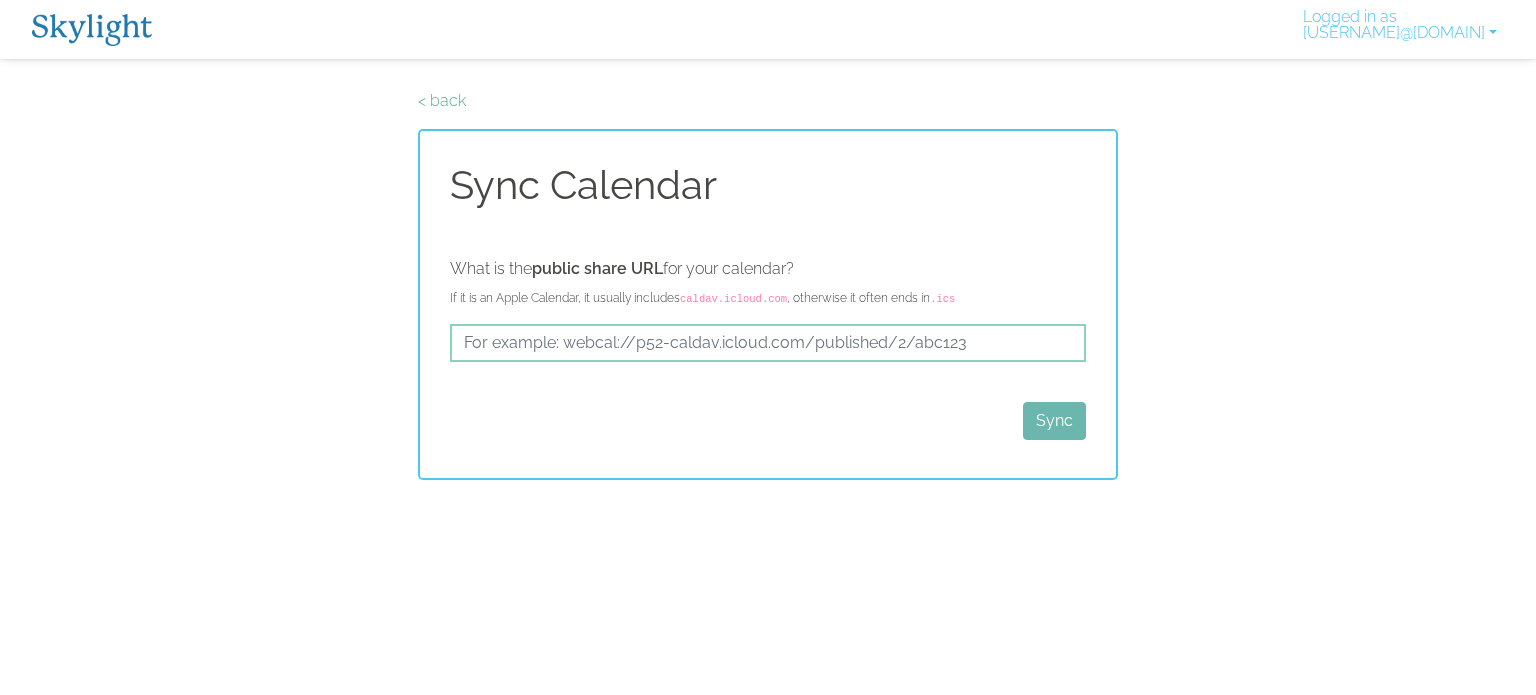 click on "< back Sync Calendar What is the  public share URL  for your calendar? If it is an Apple Calendar, it usually includes  caldav.icloud.com , otherwise it often ends in  .ics Sync" at bounding box center [768, 284] 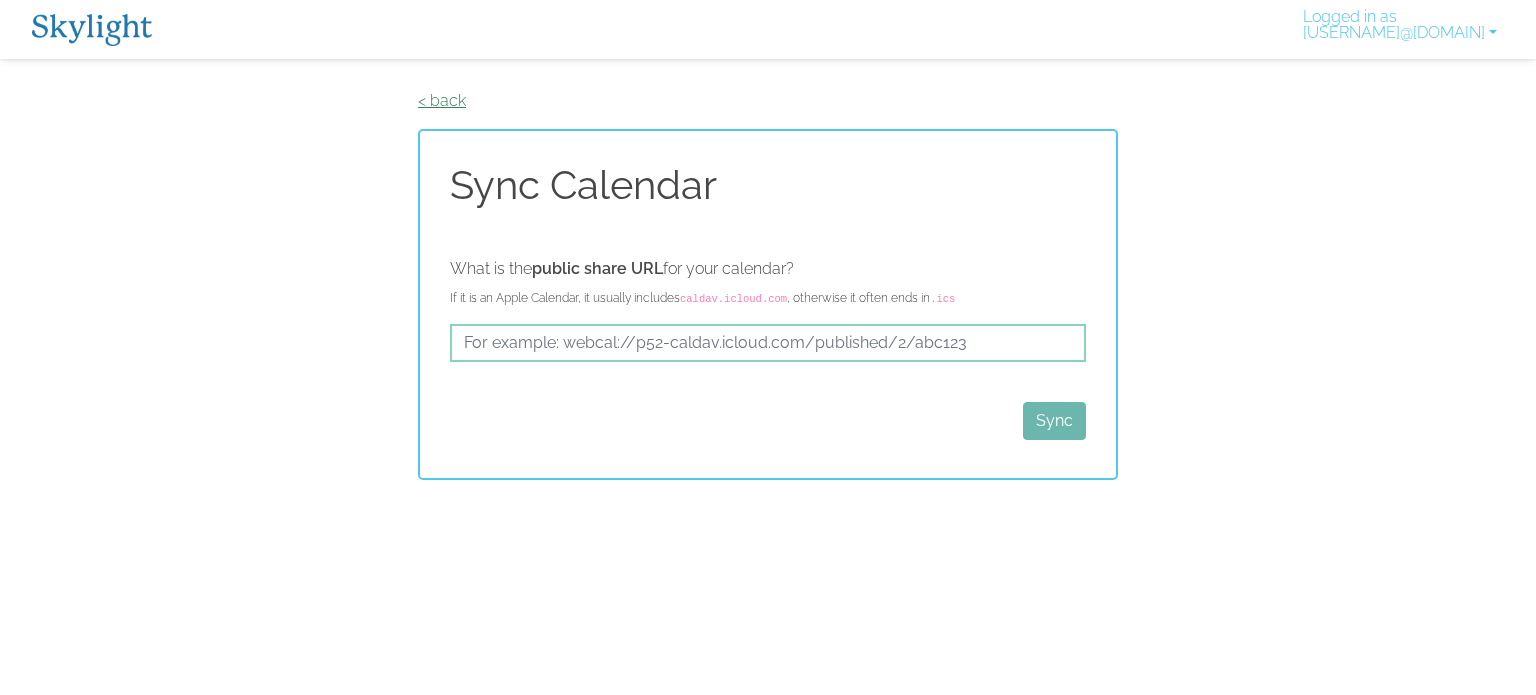 click on "< back" at bounding box center [442, 100] 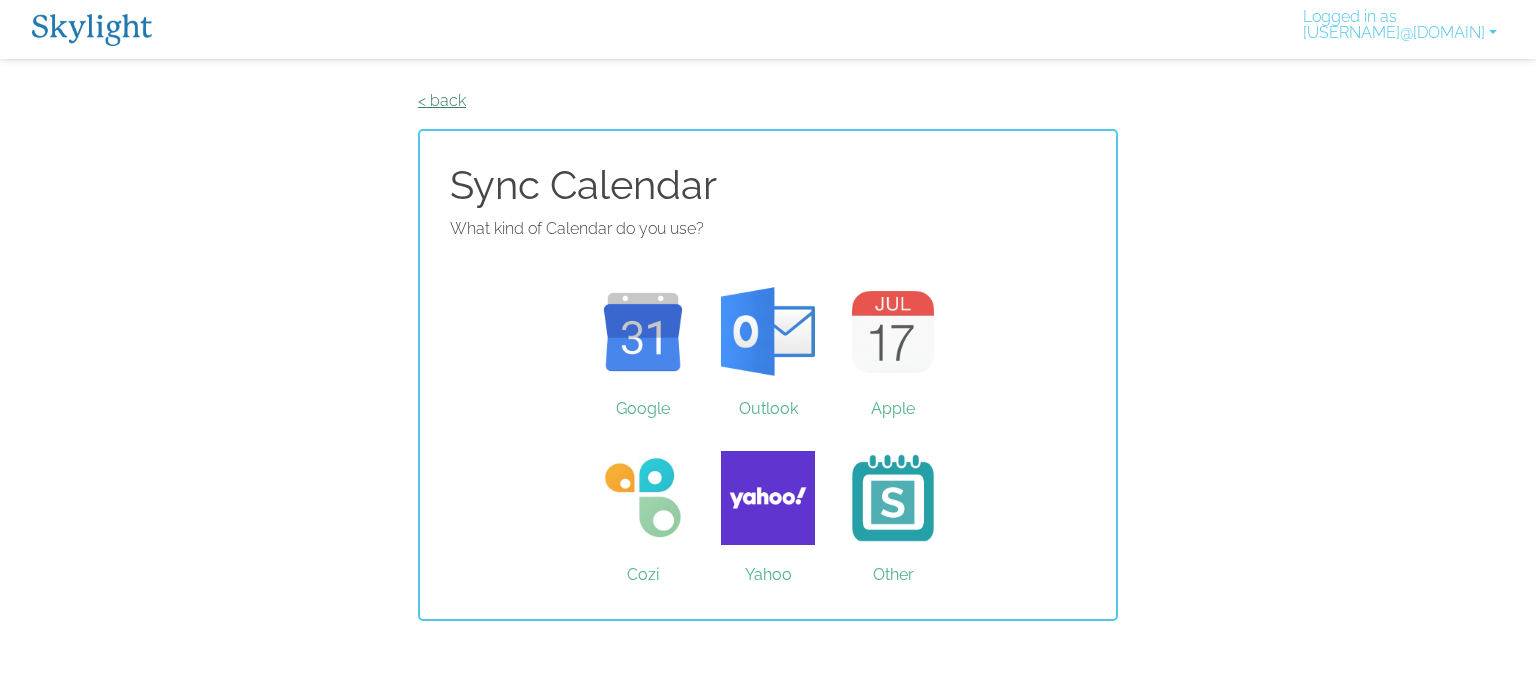 click on "< back" at bounding box center (442, 100) 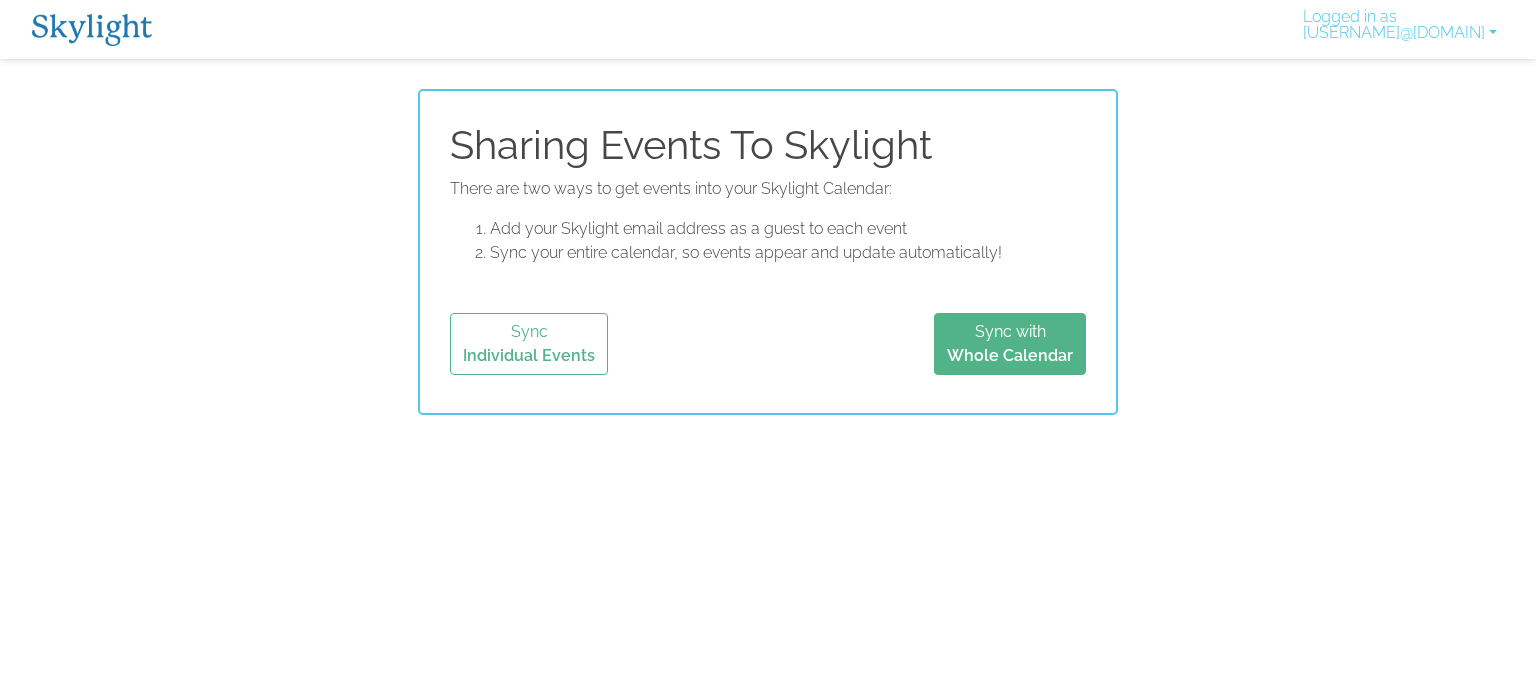 click on "Add your Skylight email address as a guest to each event" at bounding box center [788, 229] 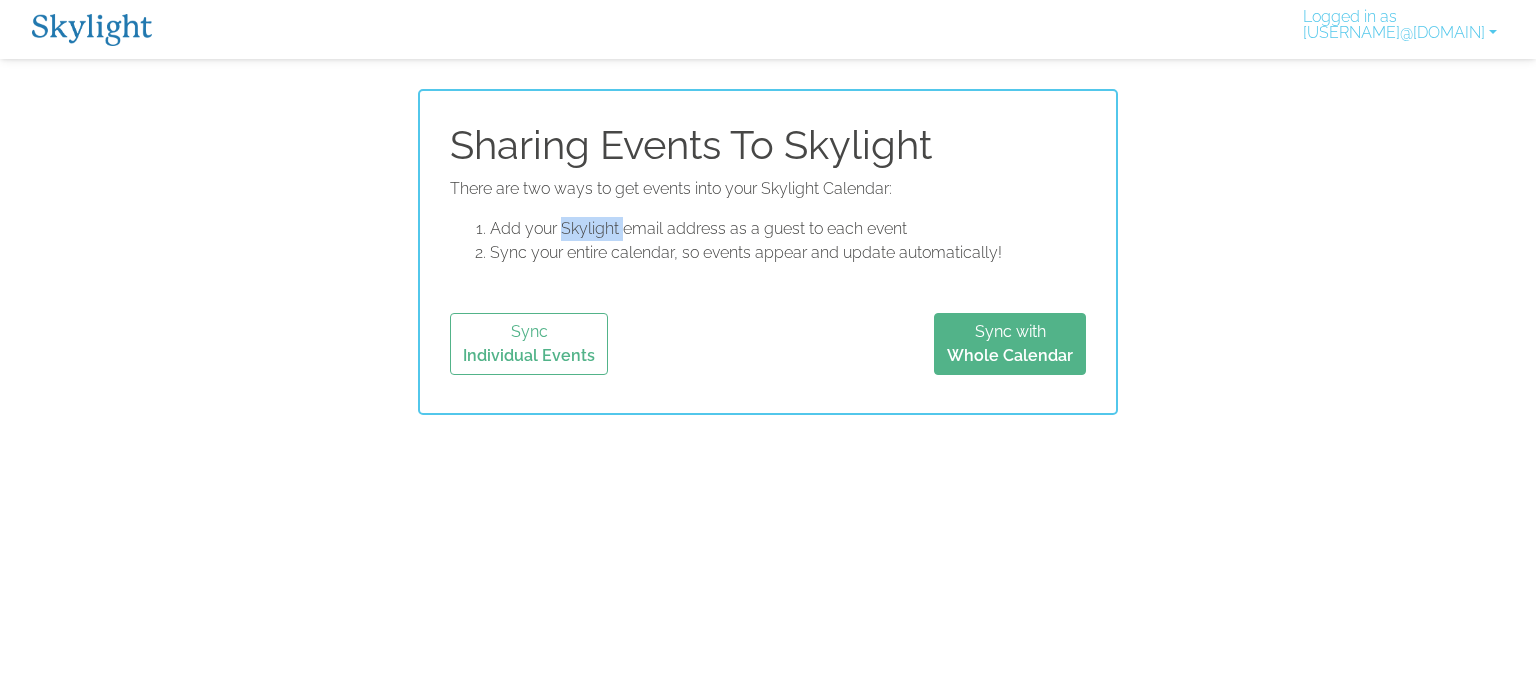 click on "Add your Skylight email address as a guest to each event" at bounding box center [788, 229] 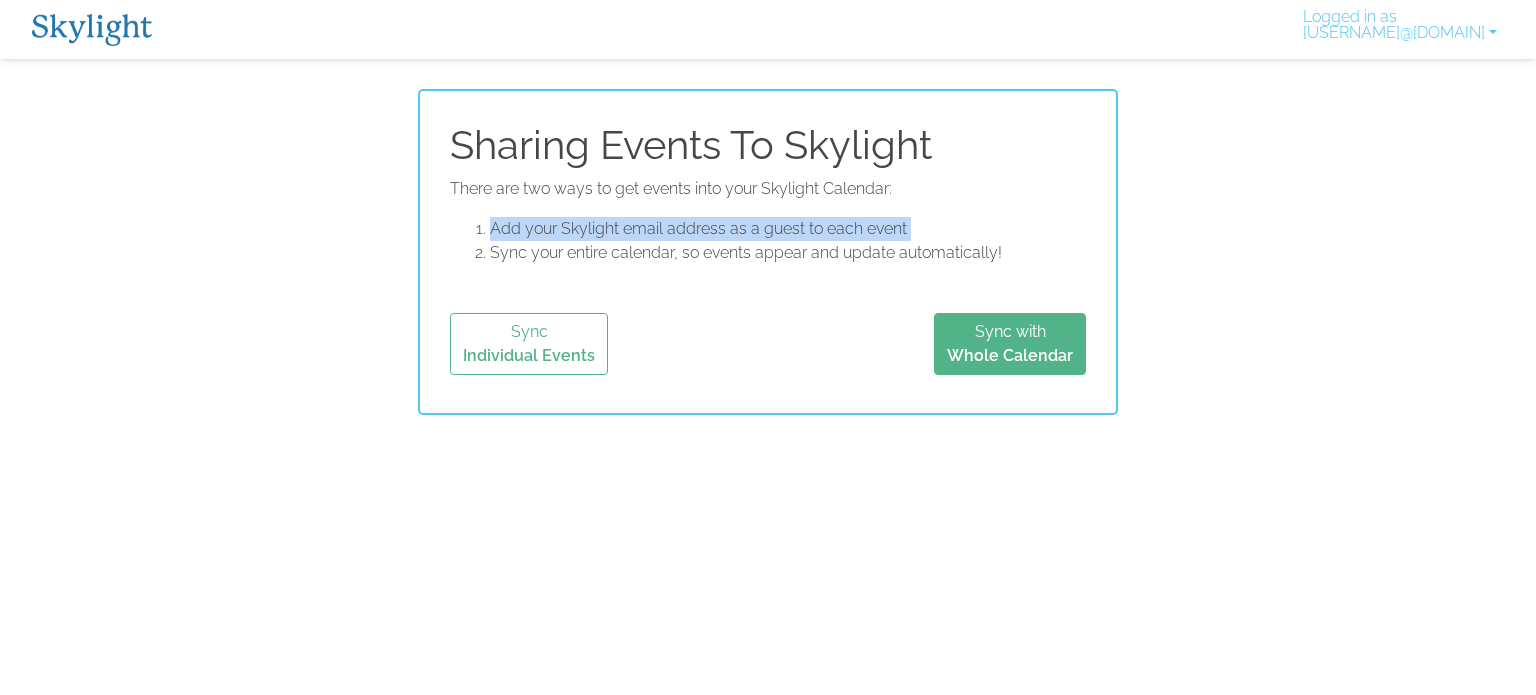 click on "Add your Skylight email address as a guest to each event" at bounding box center (788, 229) 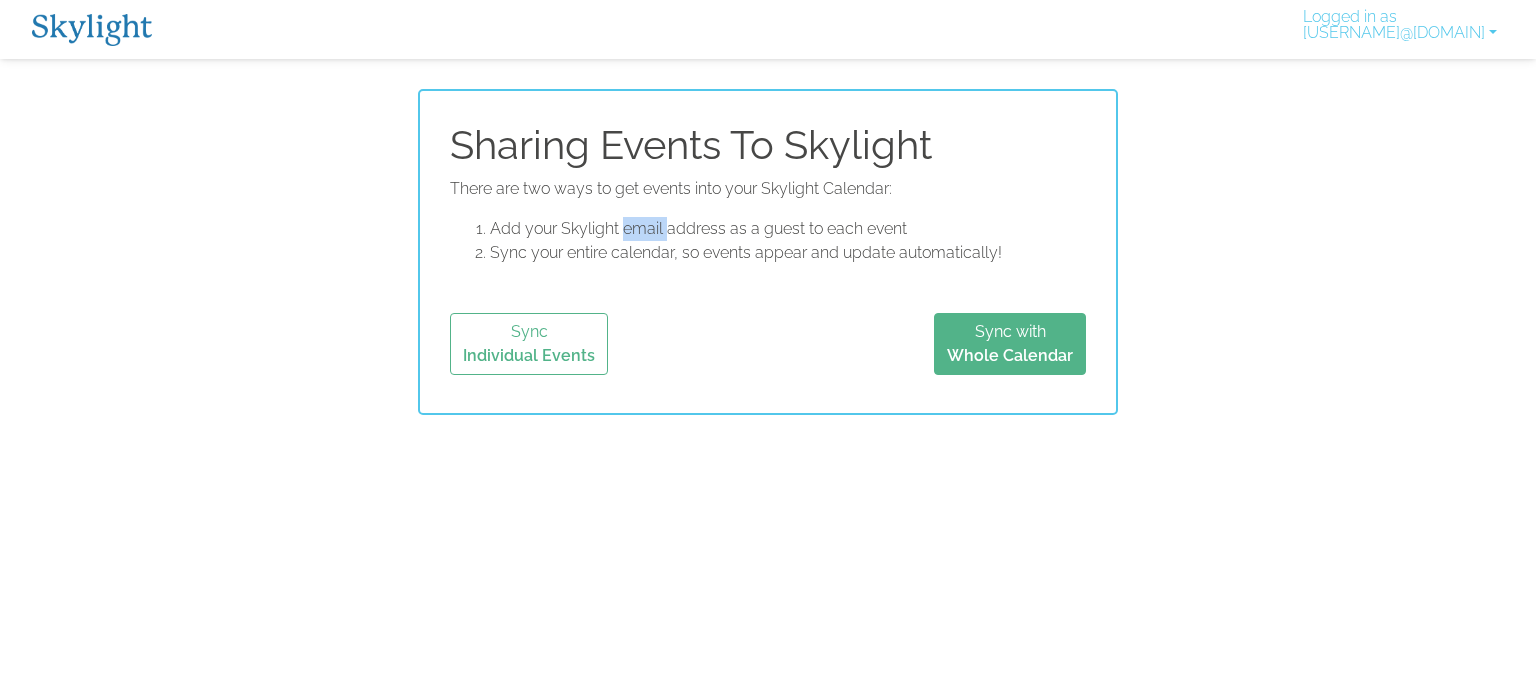 click on "Add your Skylight email address as a guest to each event" at bounding box center [788, 229] 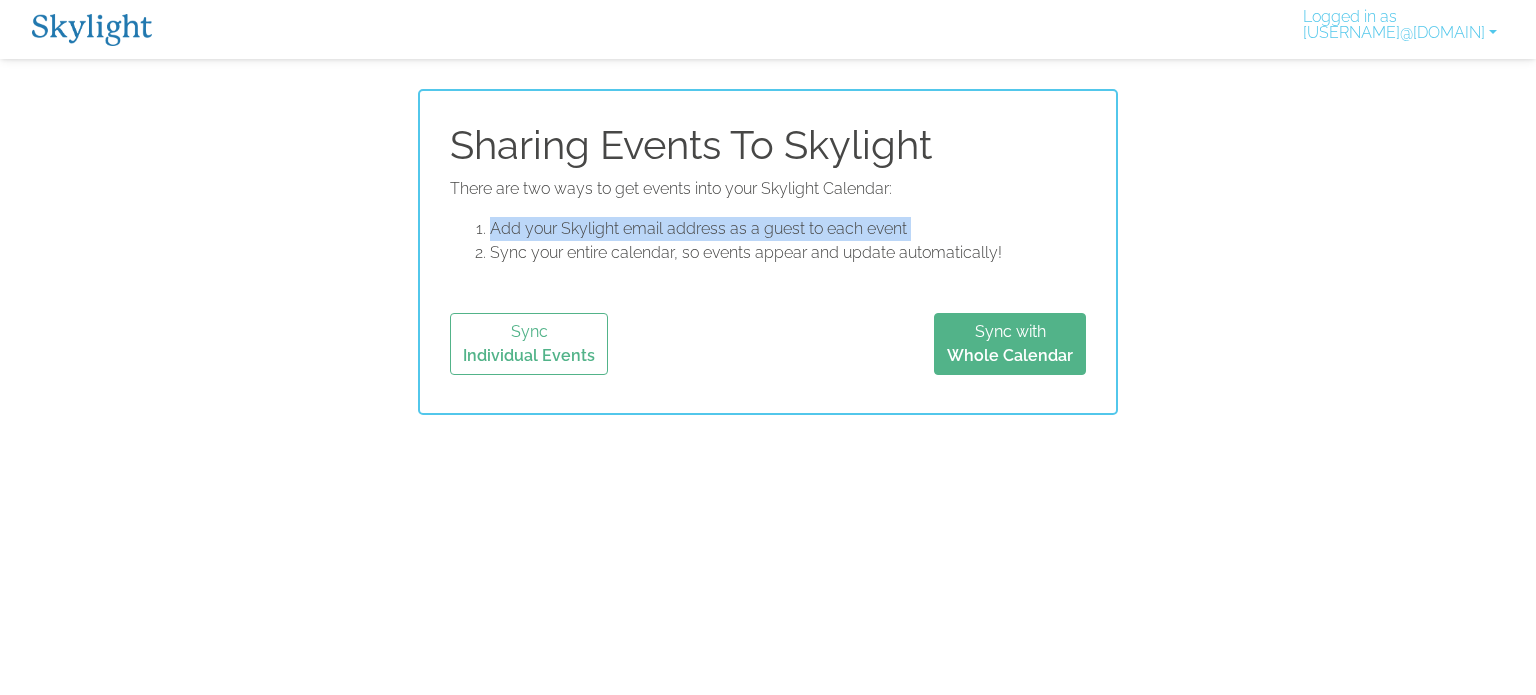 click on "Add your Skylight email address as a guest to each event" at bounding box center (788, 229) 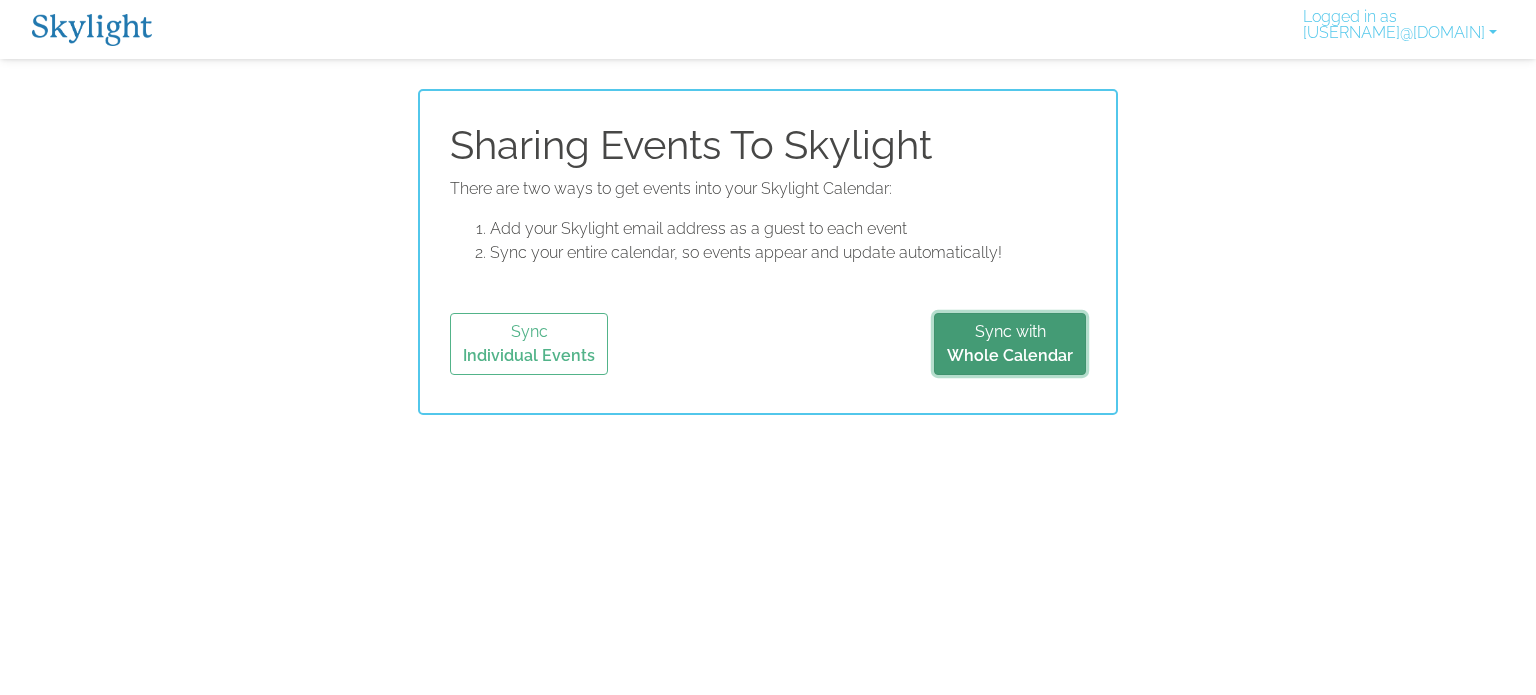 click on "Sync with  Whole Calendar" at bounding box center (1010, 344) 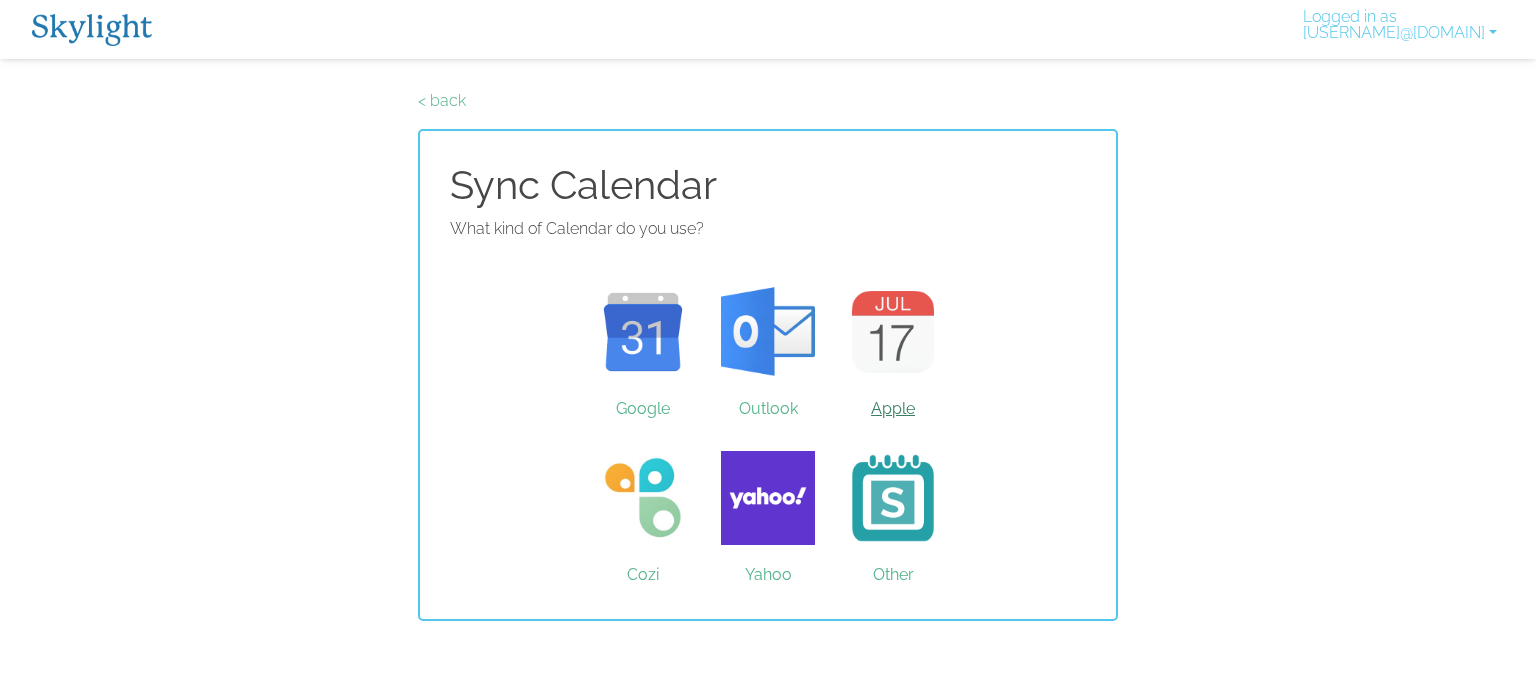 click on "Apple" at bounding box center (893, 332) 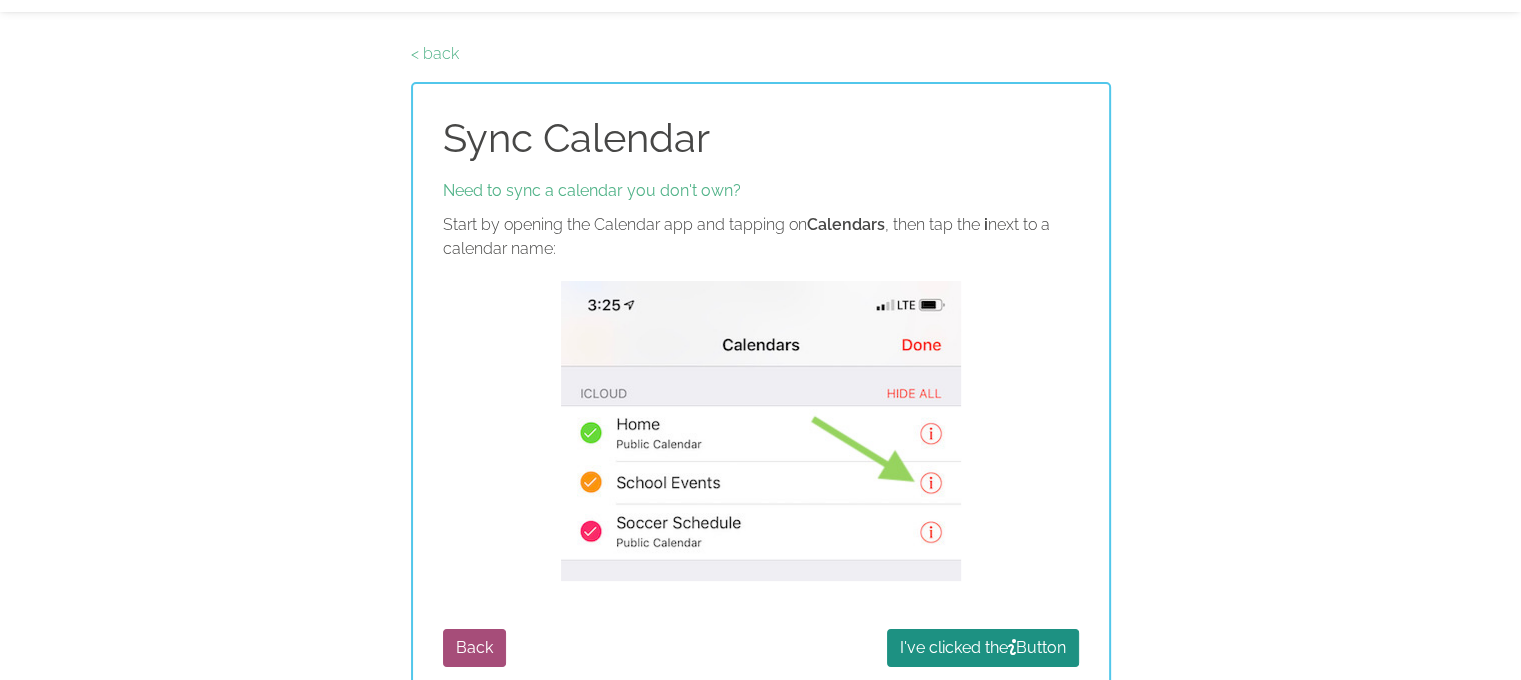scroll, scrollTop: 72, scrollLeft: 0, axis: vertical 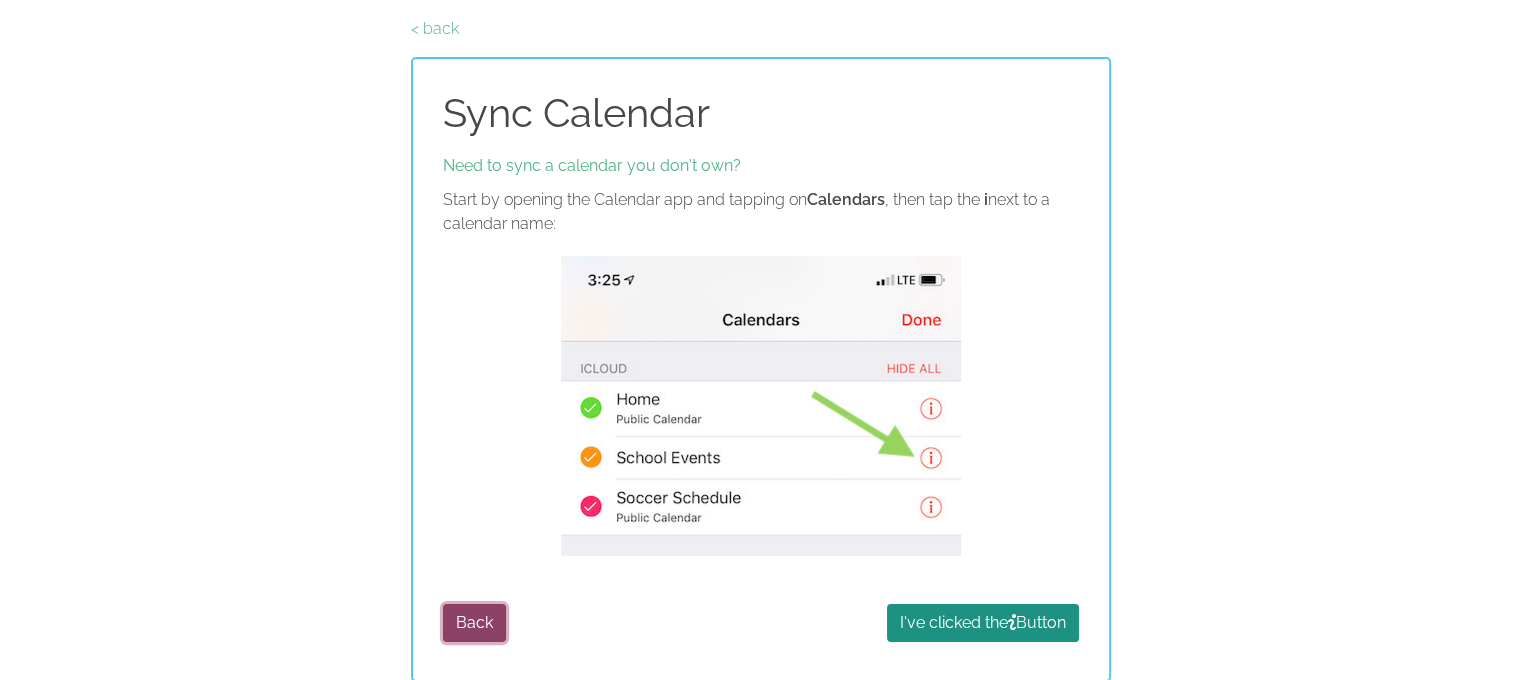 click on "Back" at bounding box center (474, 623) 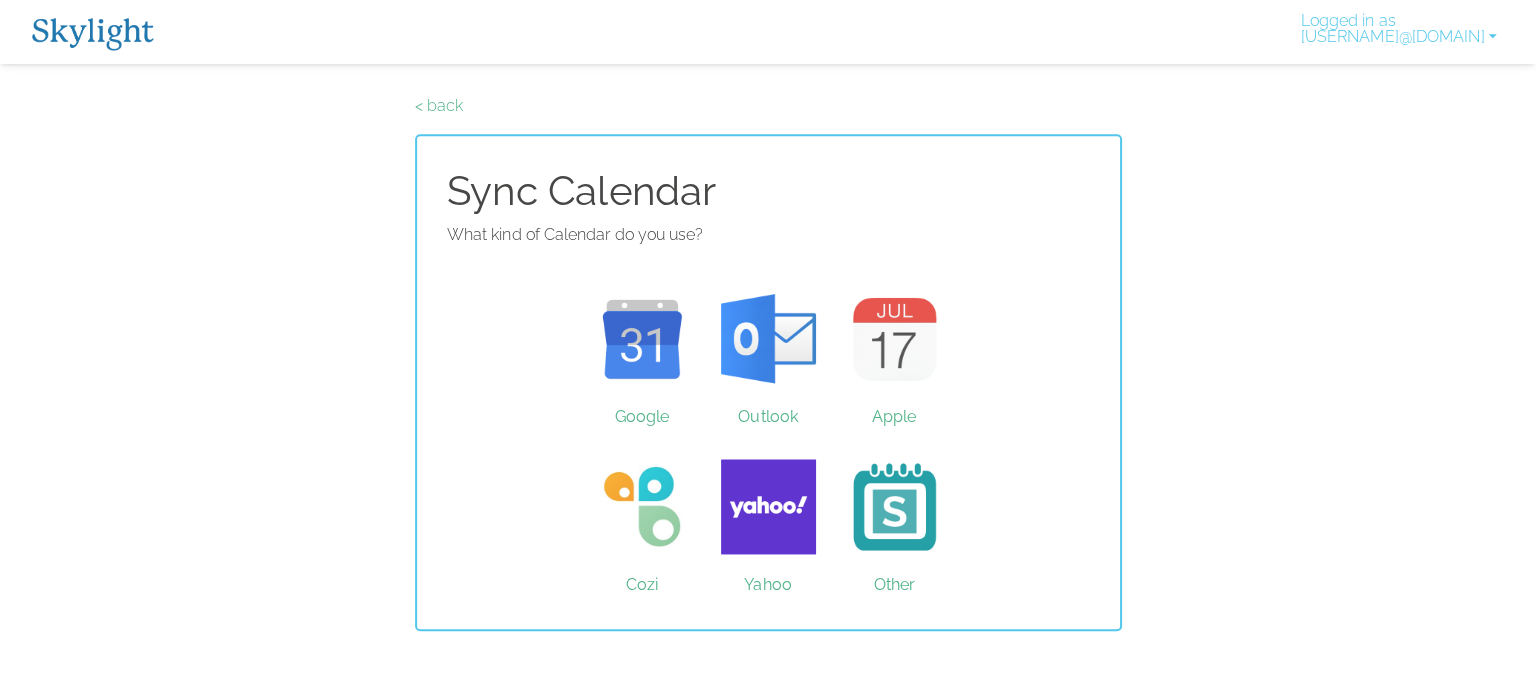 scroll, scrollTop: 0, scrollLeft: 0, axis: both 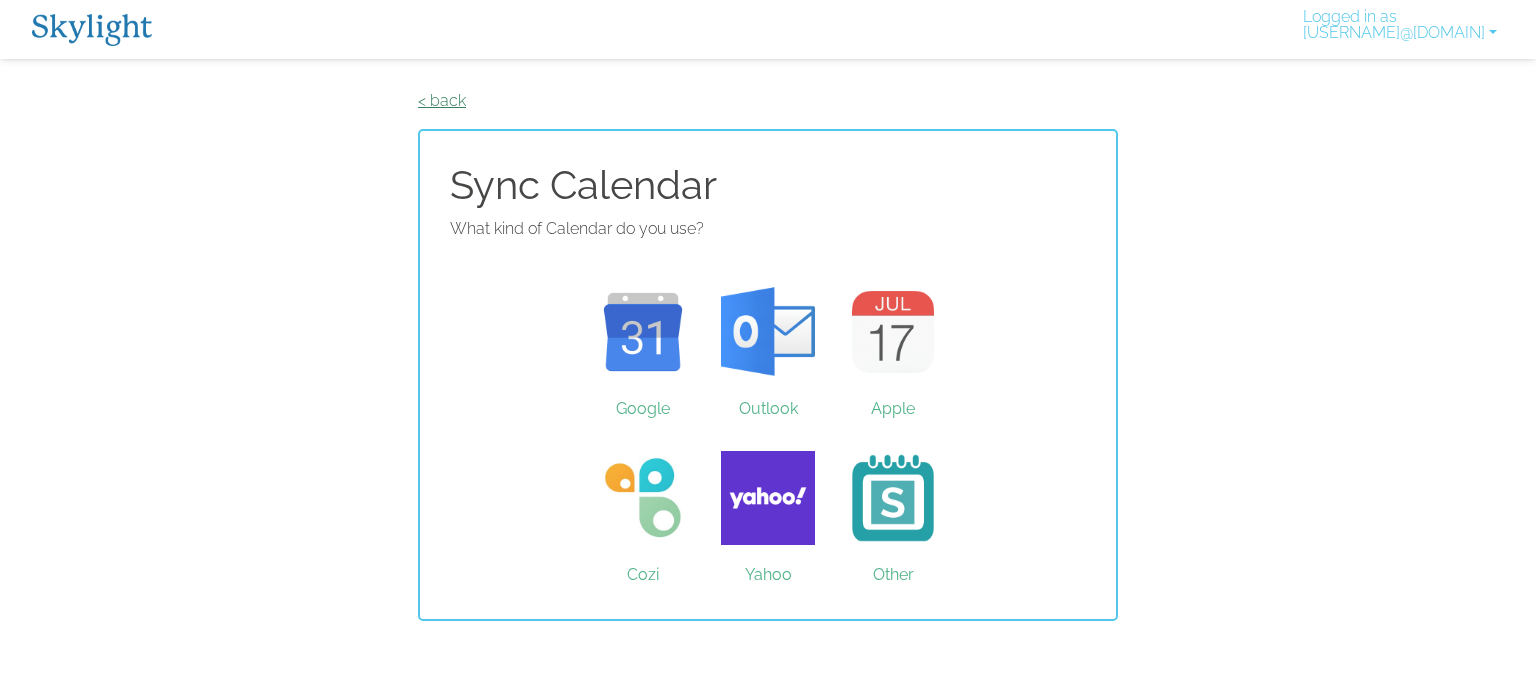 click on "< back" at bounding box center (442, 100) 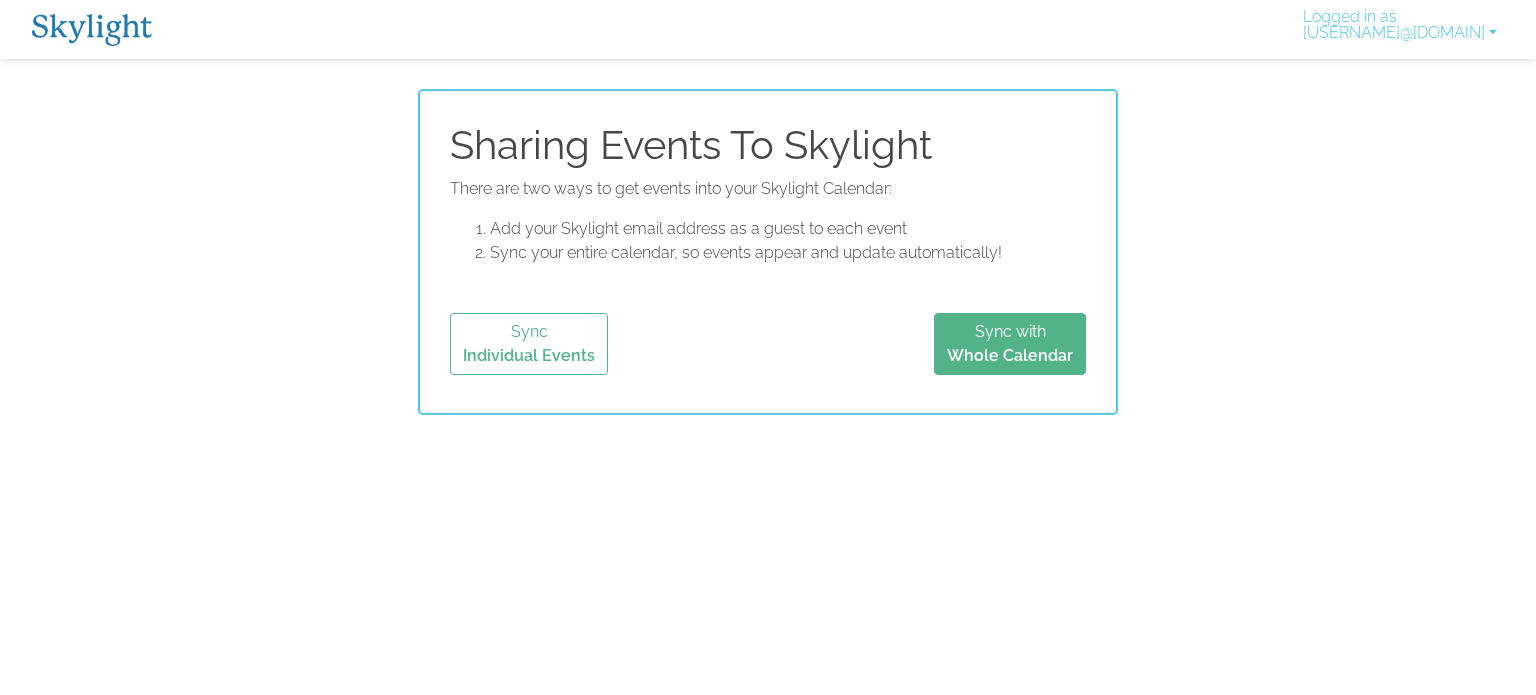 click at bounding box center (92, 30) 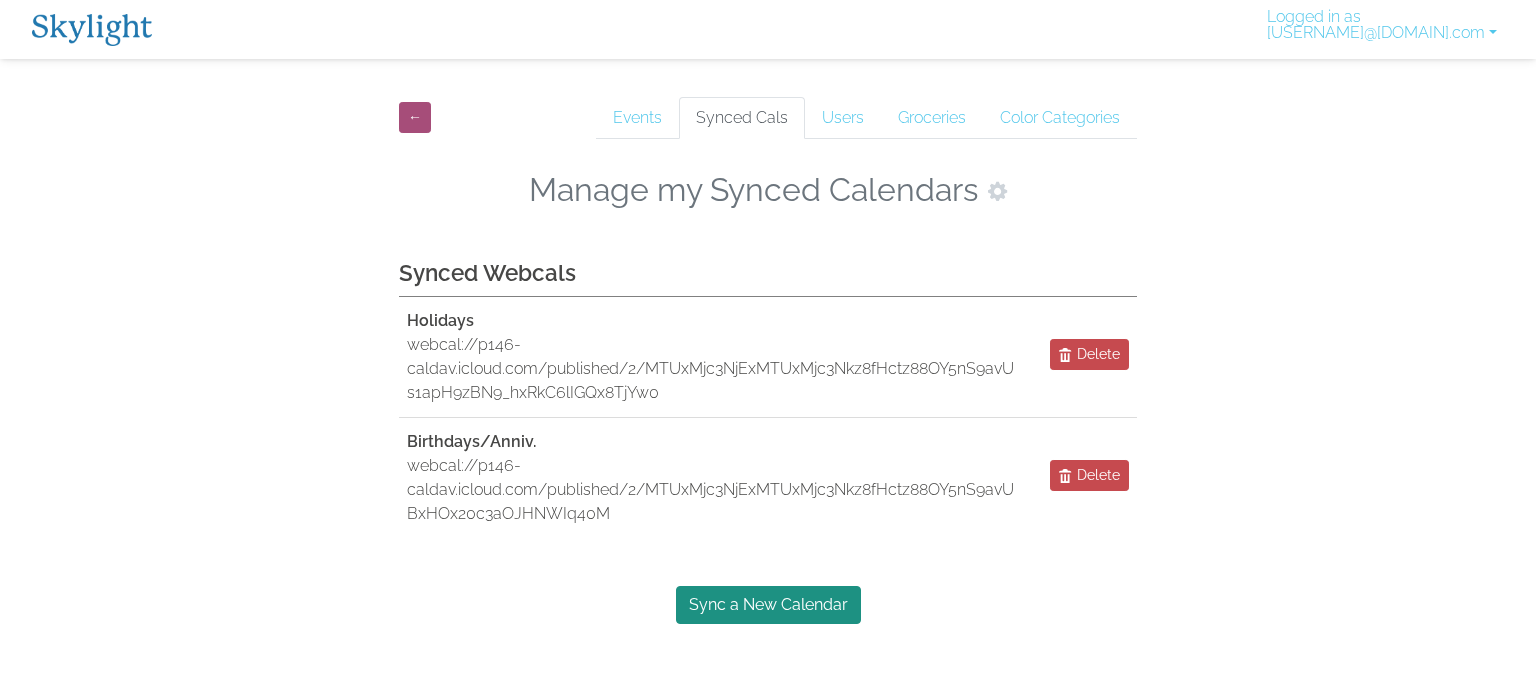 scroll, scrollTop: 0, scrollLeft: 0, axis: both 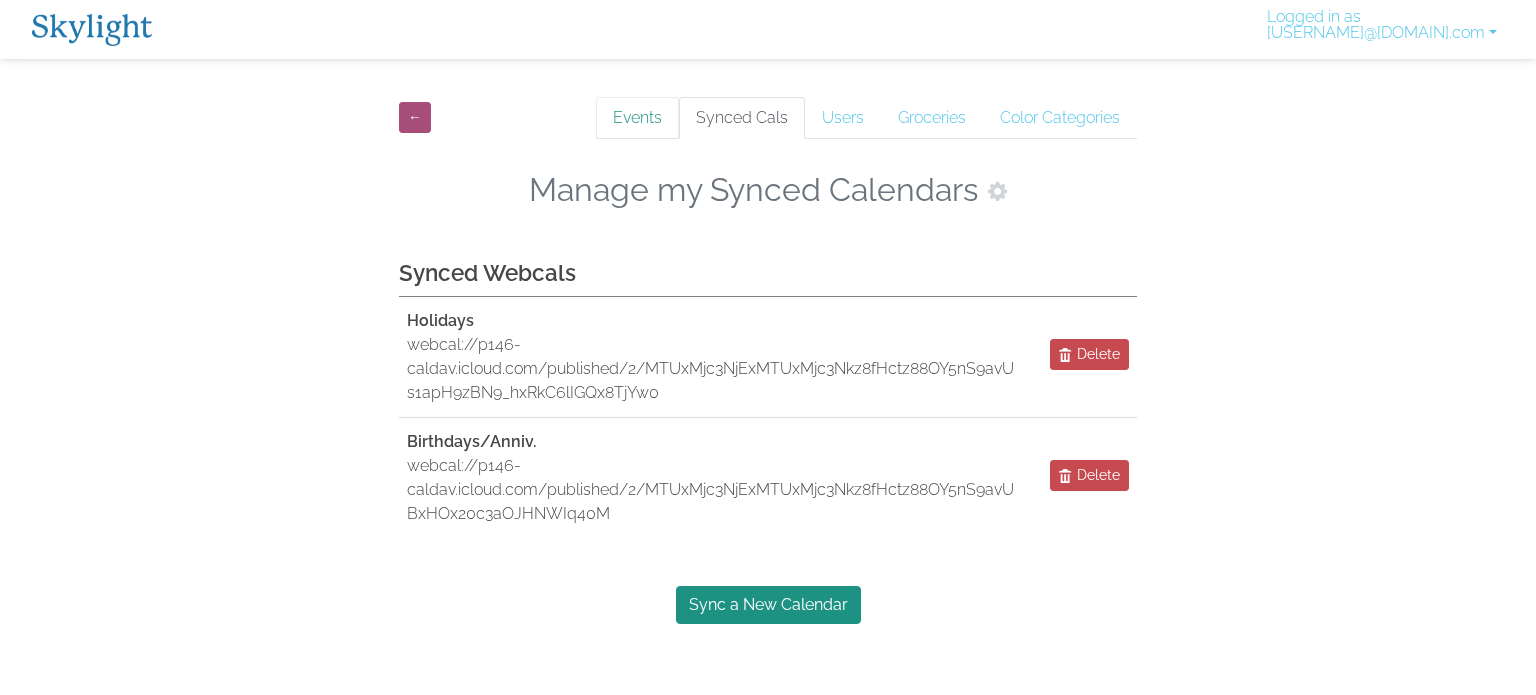 click on "Events" at bounding box center [637, 118] 